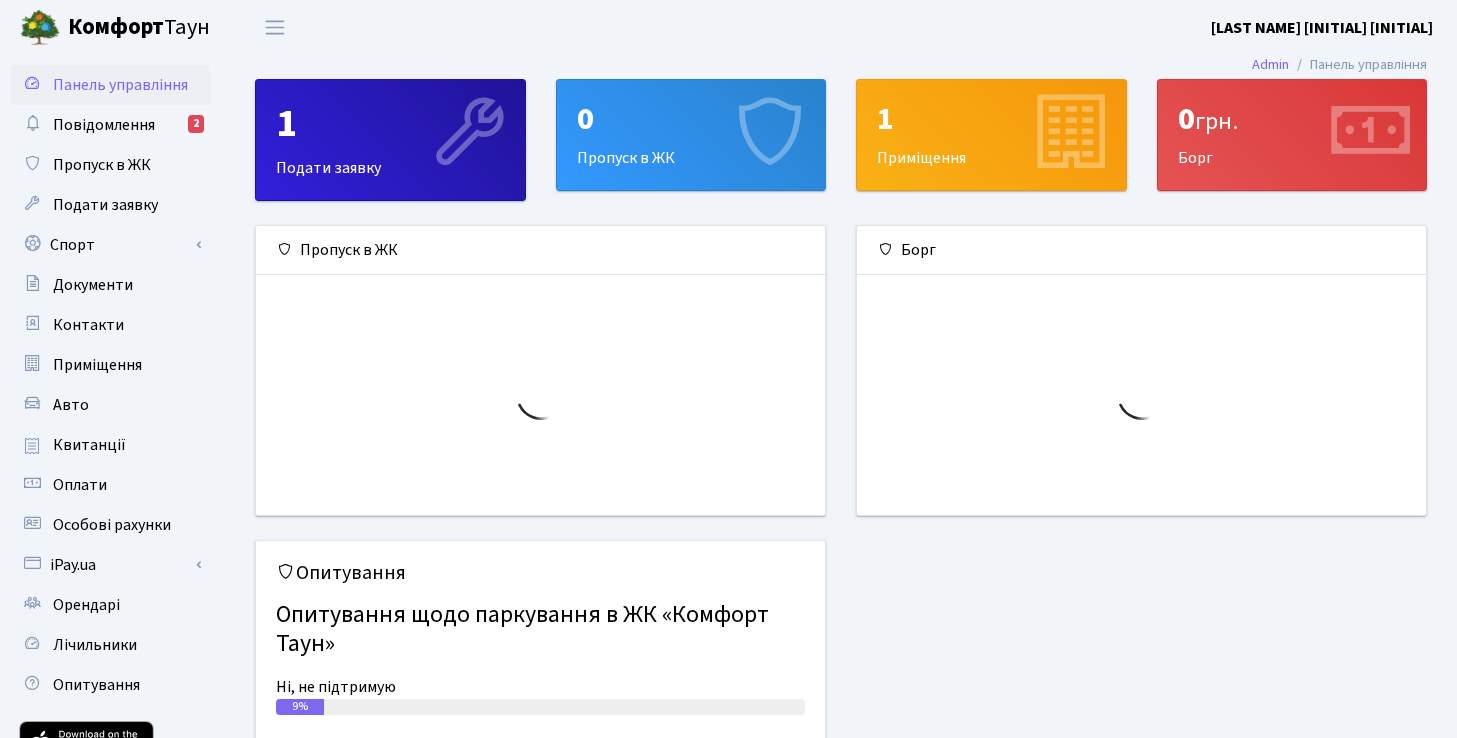 scroll, scrollTop: 0, scrollLeft: 0, axis: both 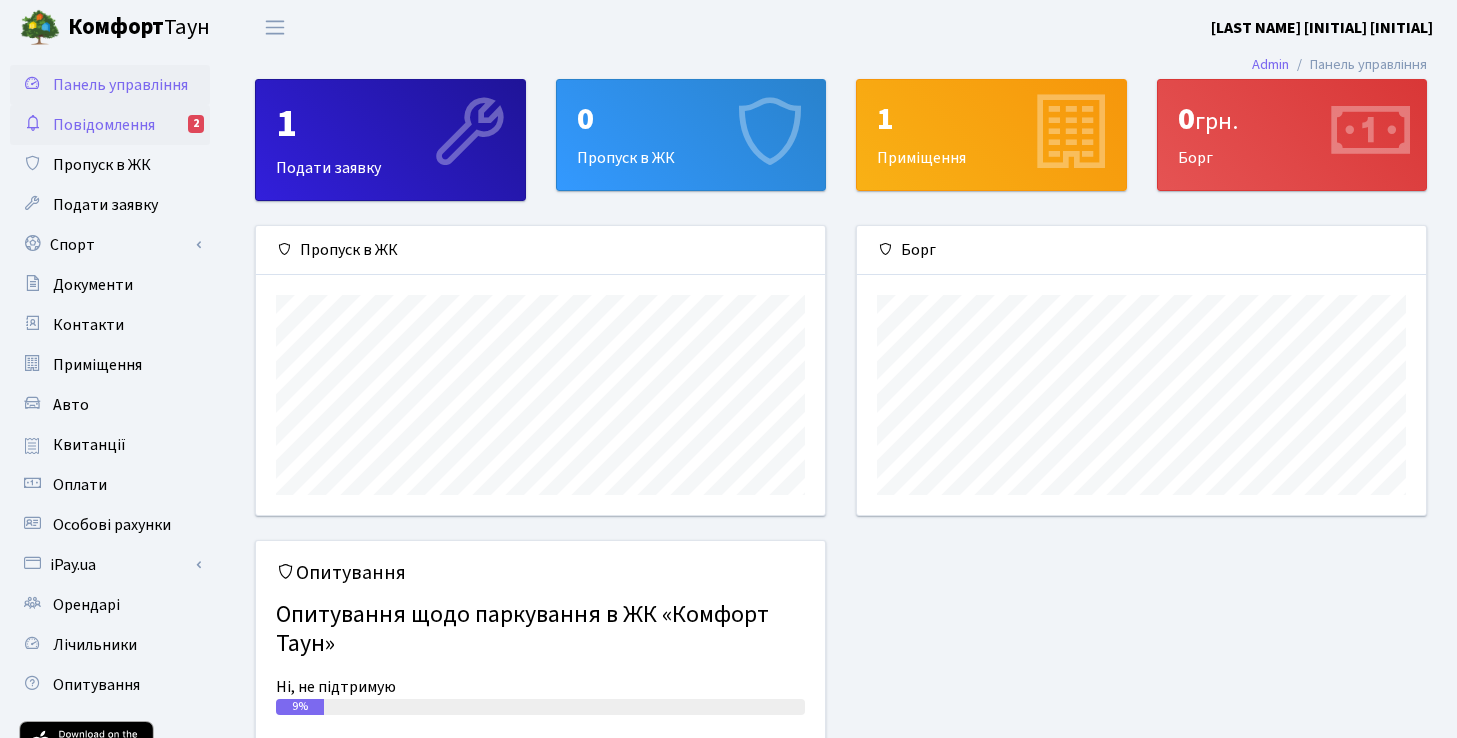 click on "Повідомлення" at bounding box center (104, 125) 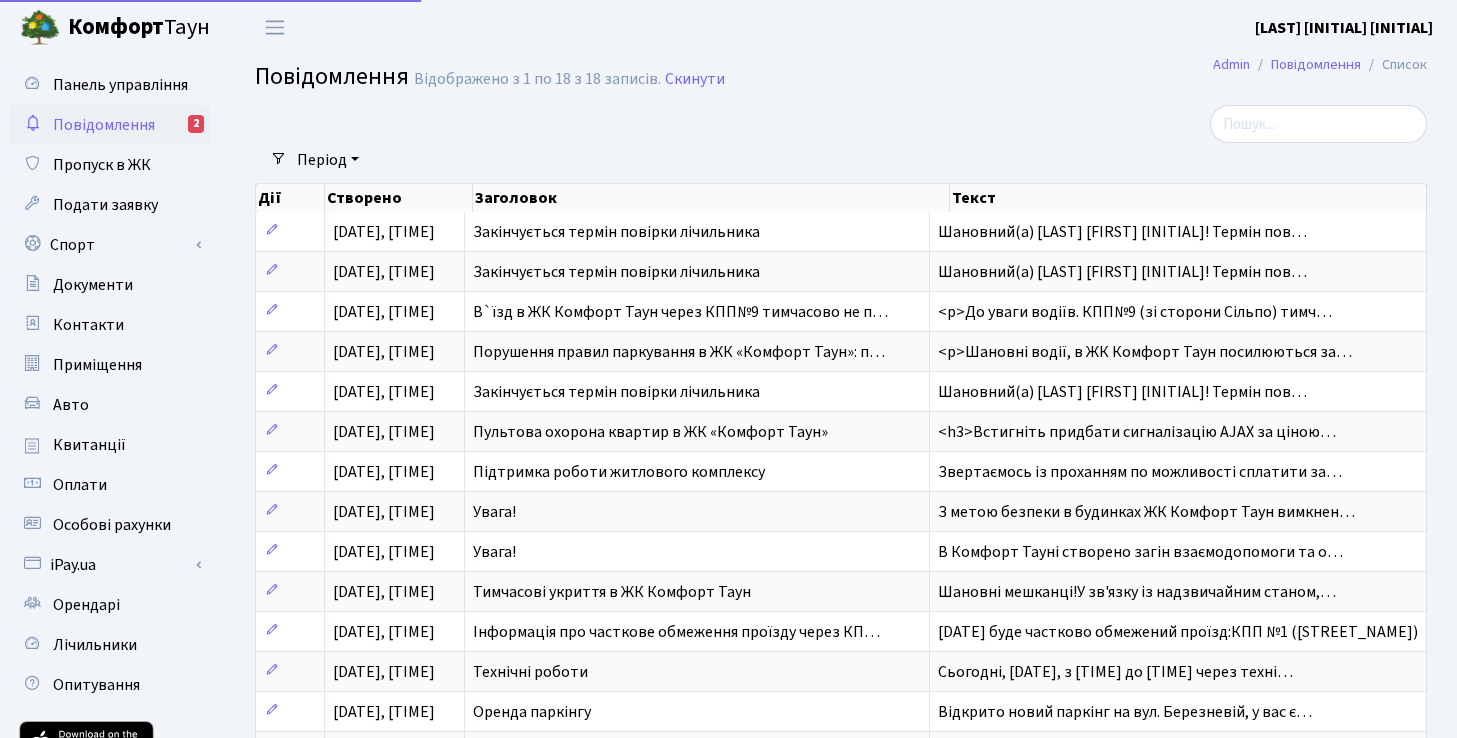 select on "25" 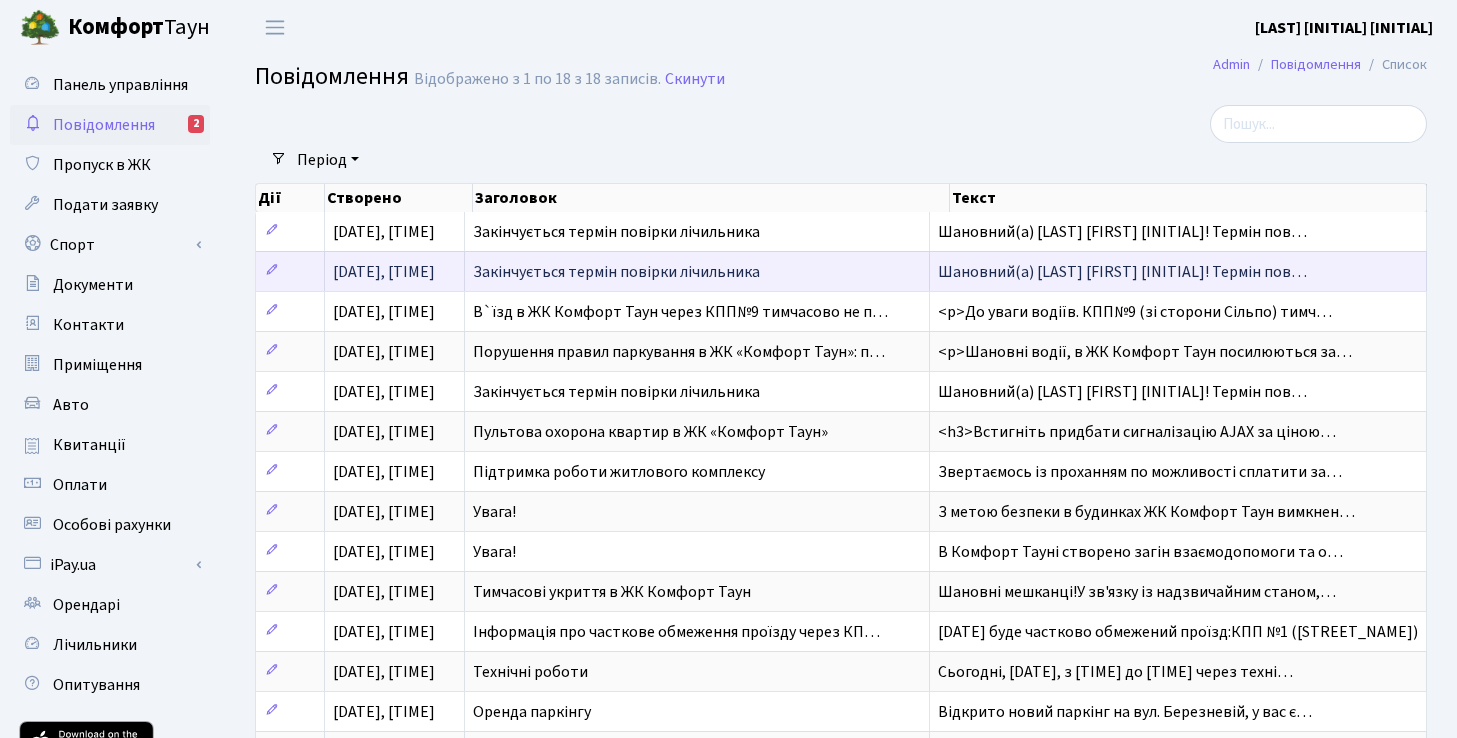 click on "Закінчується термін повірки лічильника" at bounding box center [616, 272] 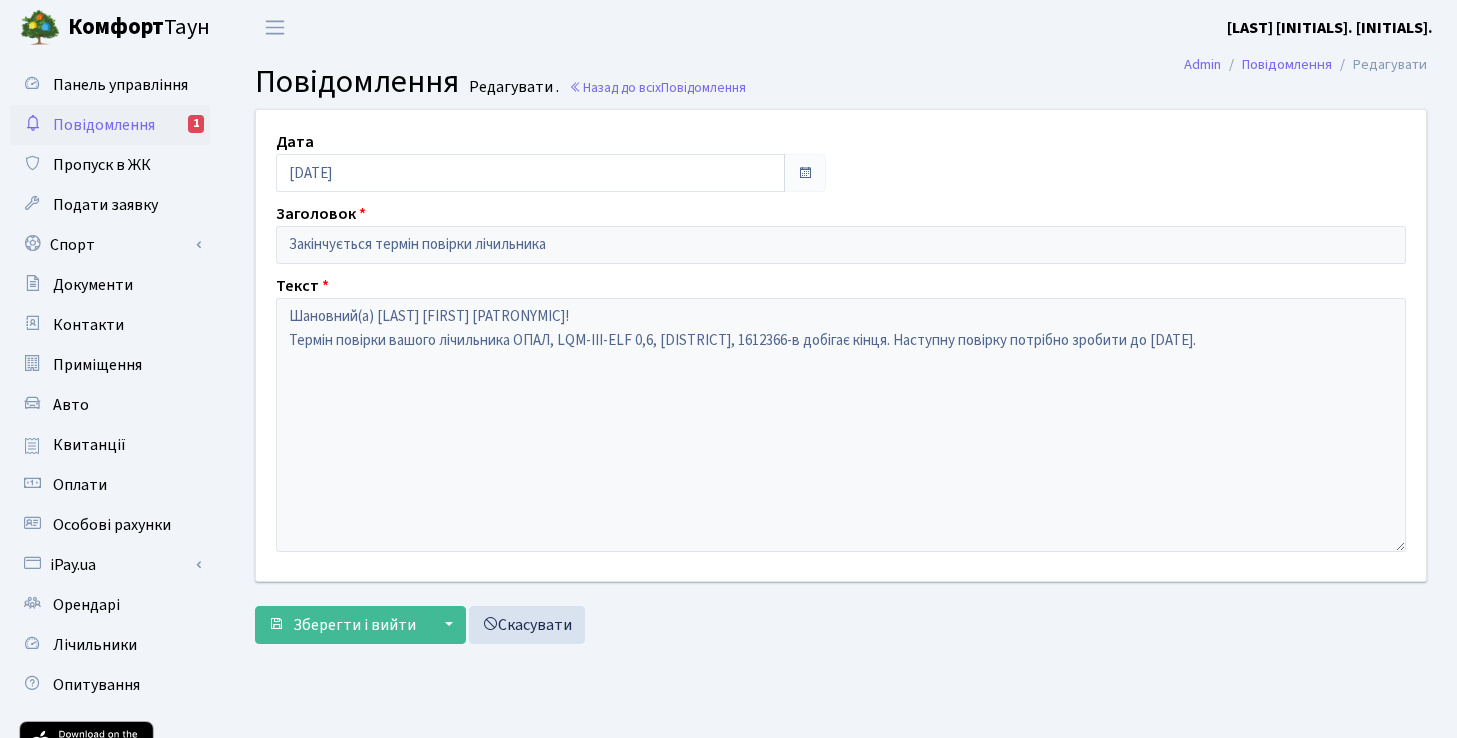 scroll, scrollTop: 0, scrollLeft: 0, axis: both 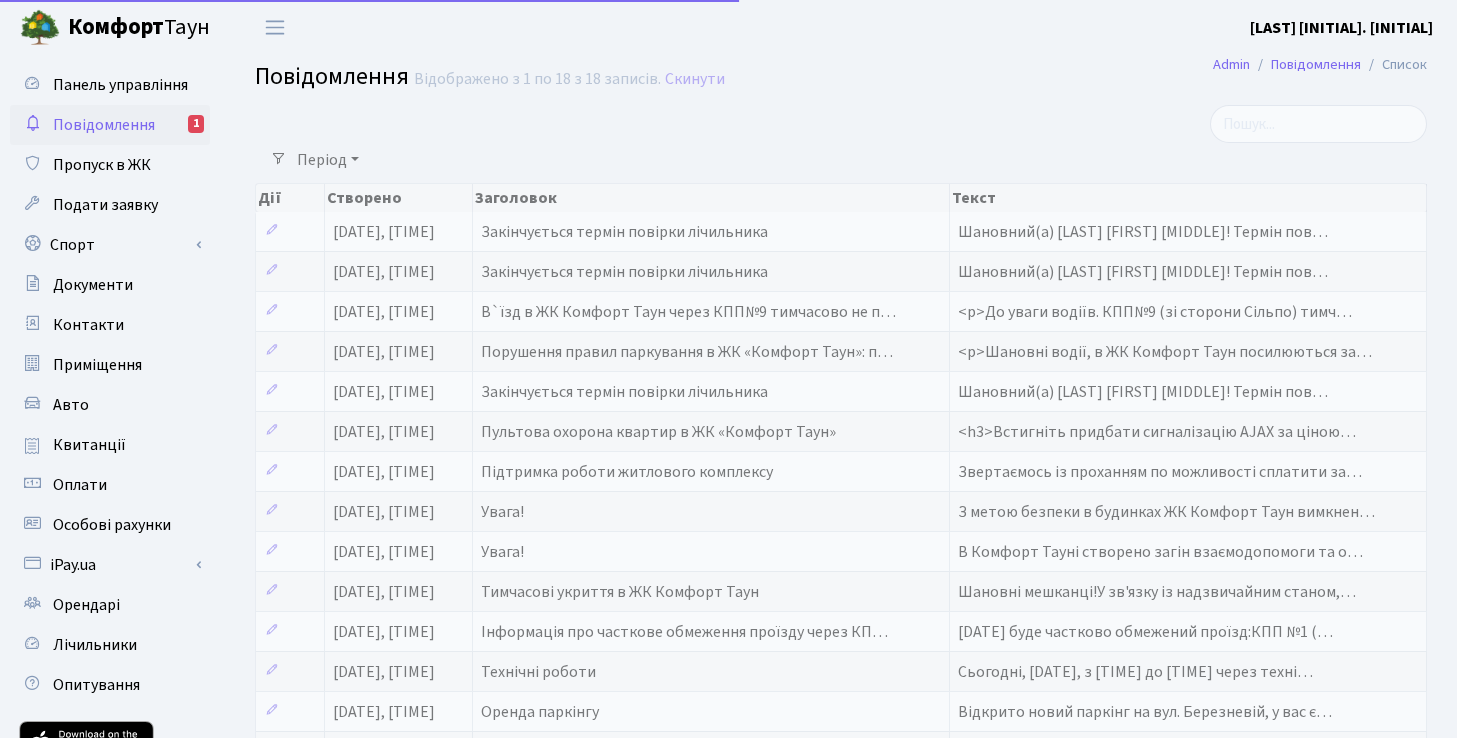 select on "25" 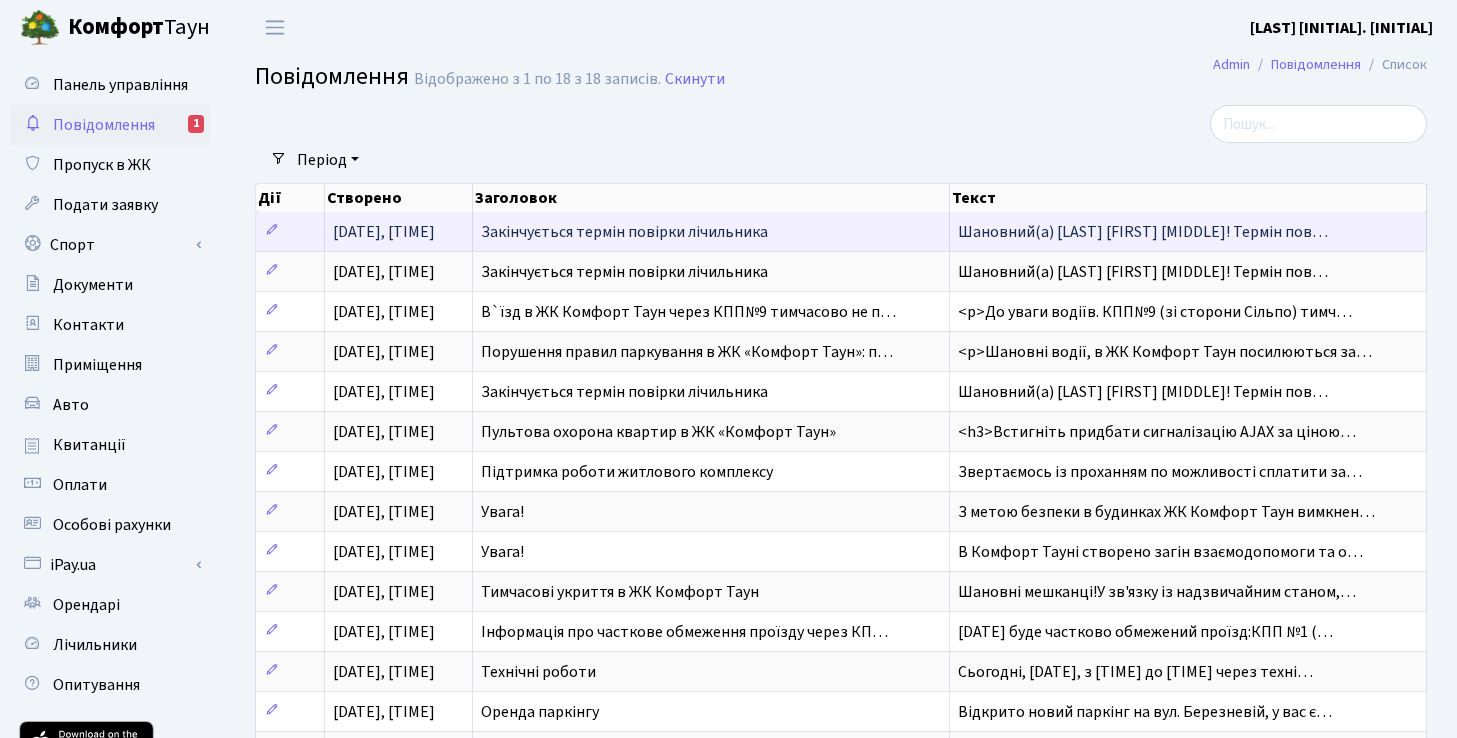 click on "Закінчується термін повірки лічильника" at bounding box center [624, 232] 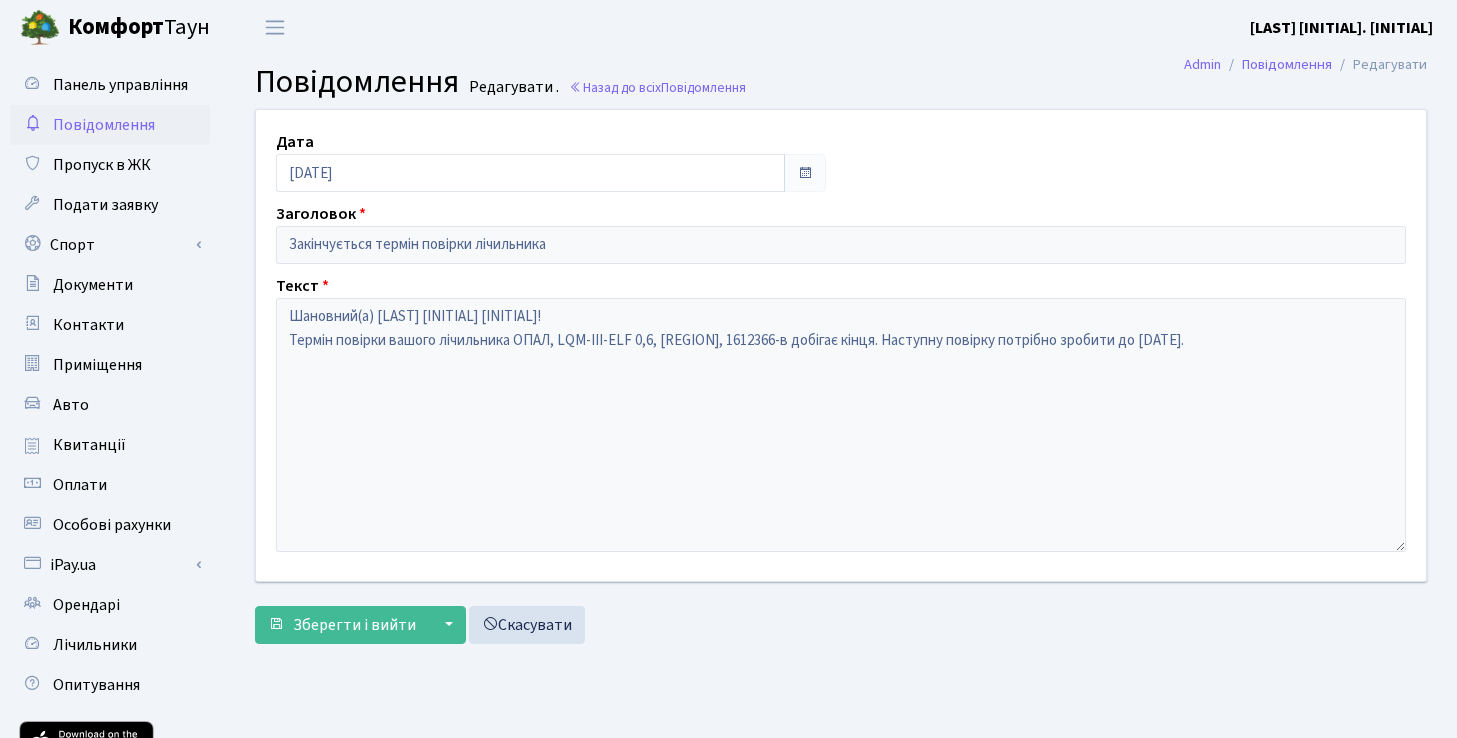 scroll, scrollTop: 0, scrollLeft: 0, axis: both 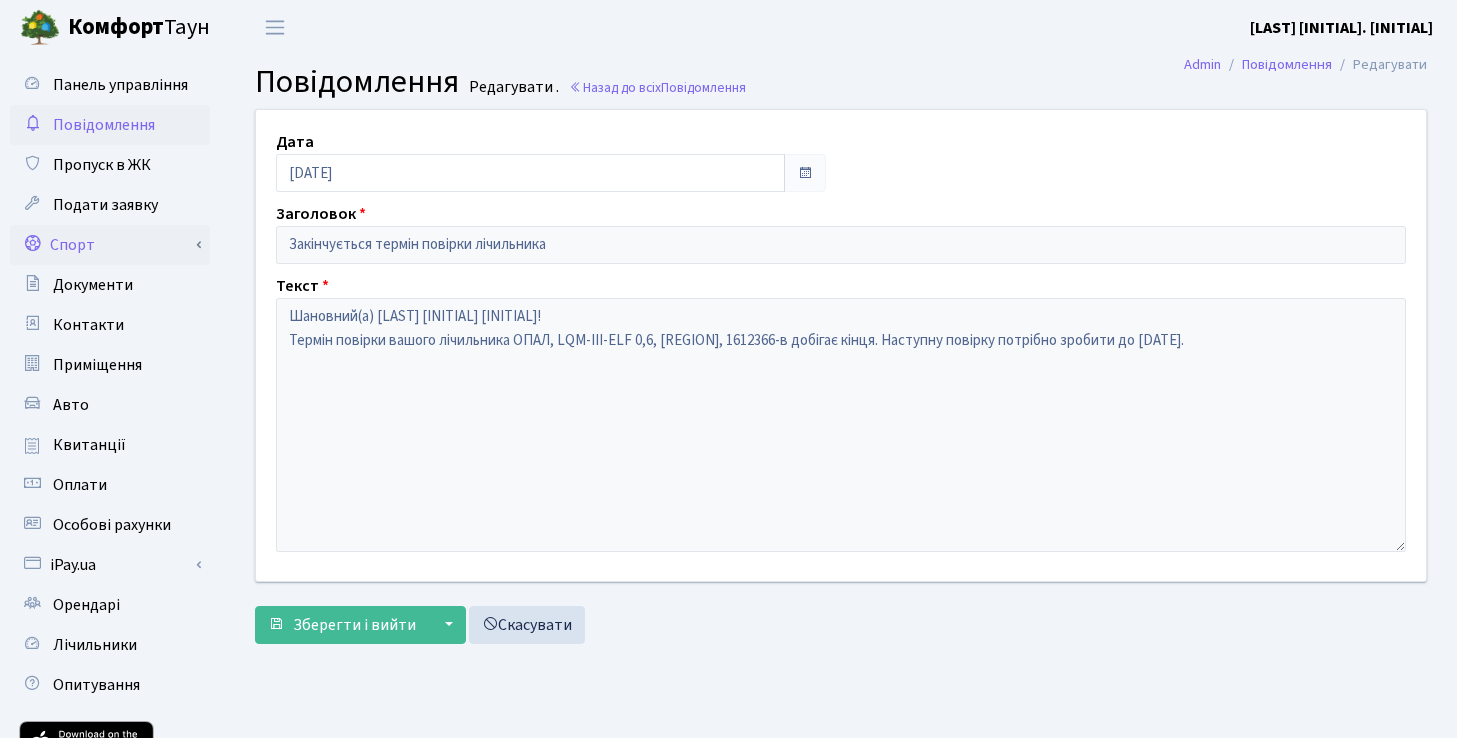 click on "Спорт" at bounding box center (110, 245) 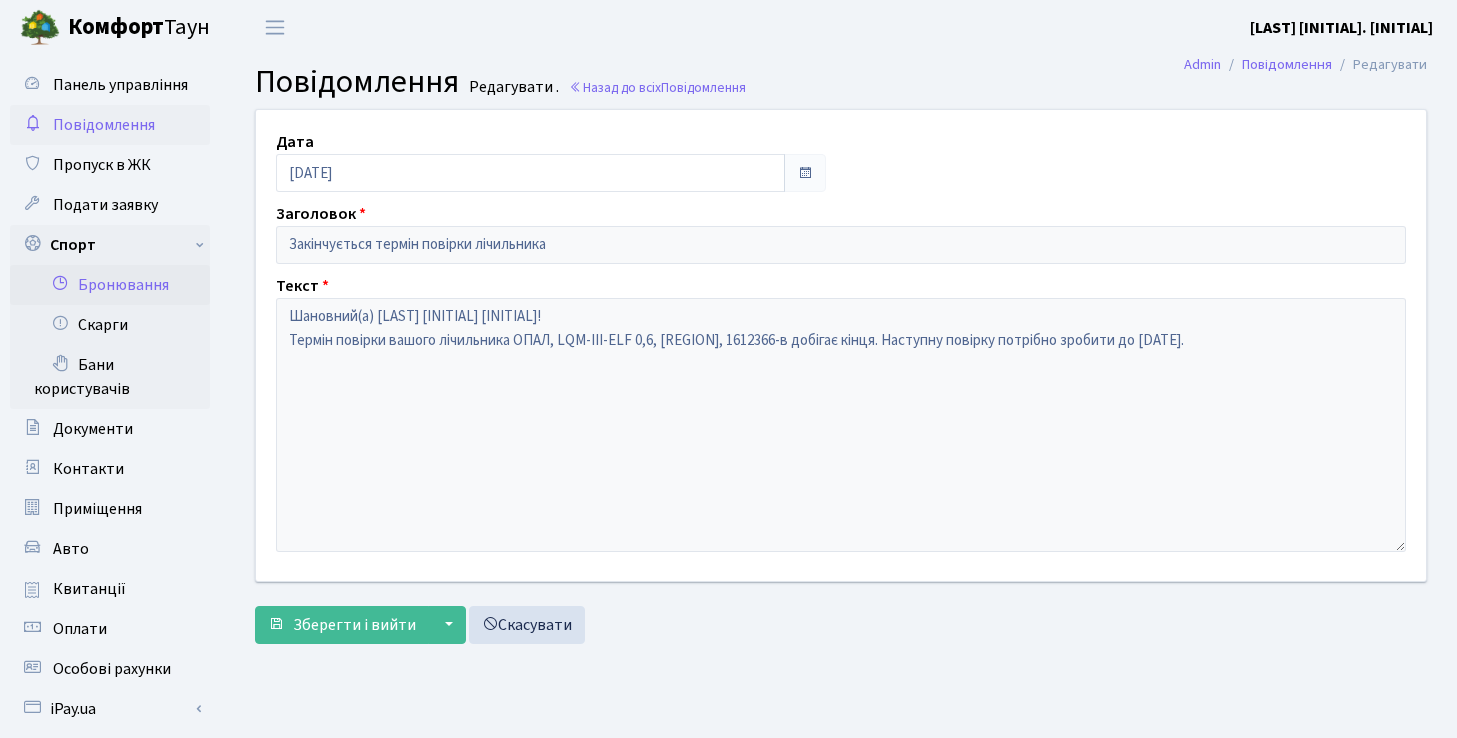 click on "Бронювання" at bounding box center [110, 285] 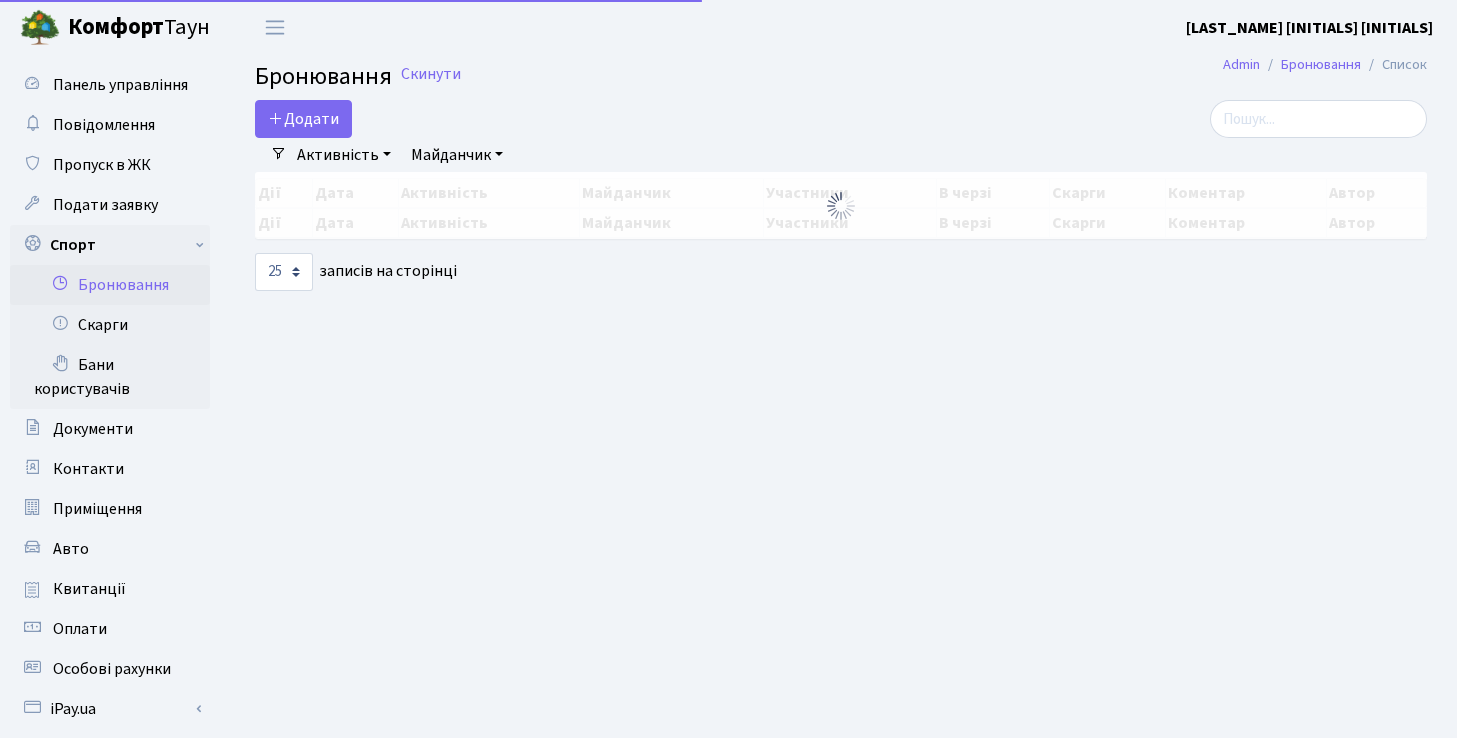 select on "25" 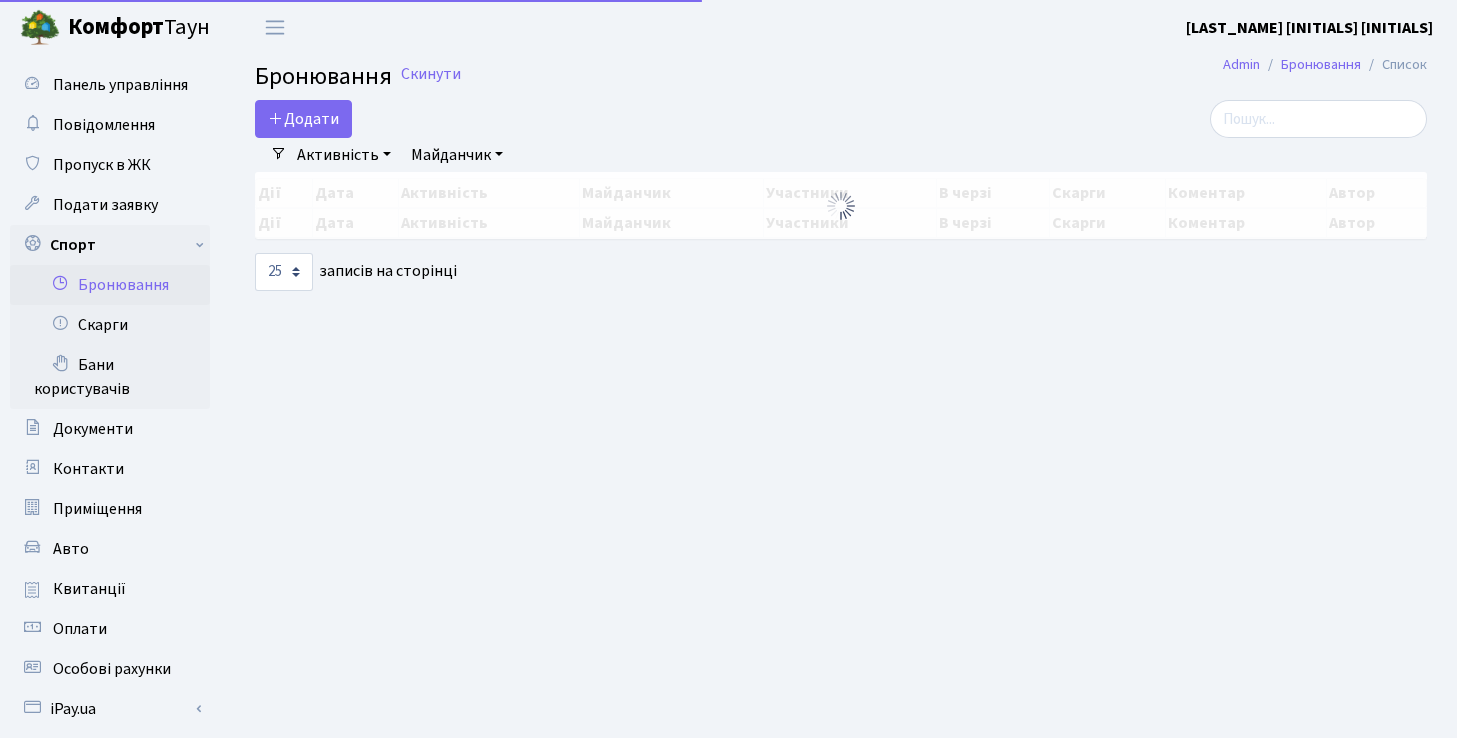 scroll, scrollTop: 0, scrollLeft: 0, axis: both 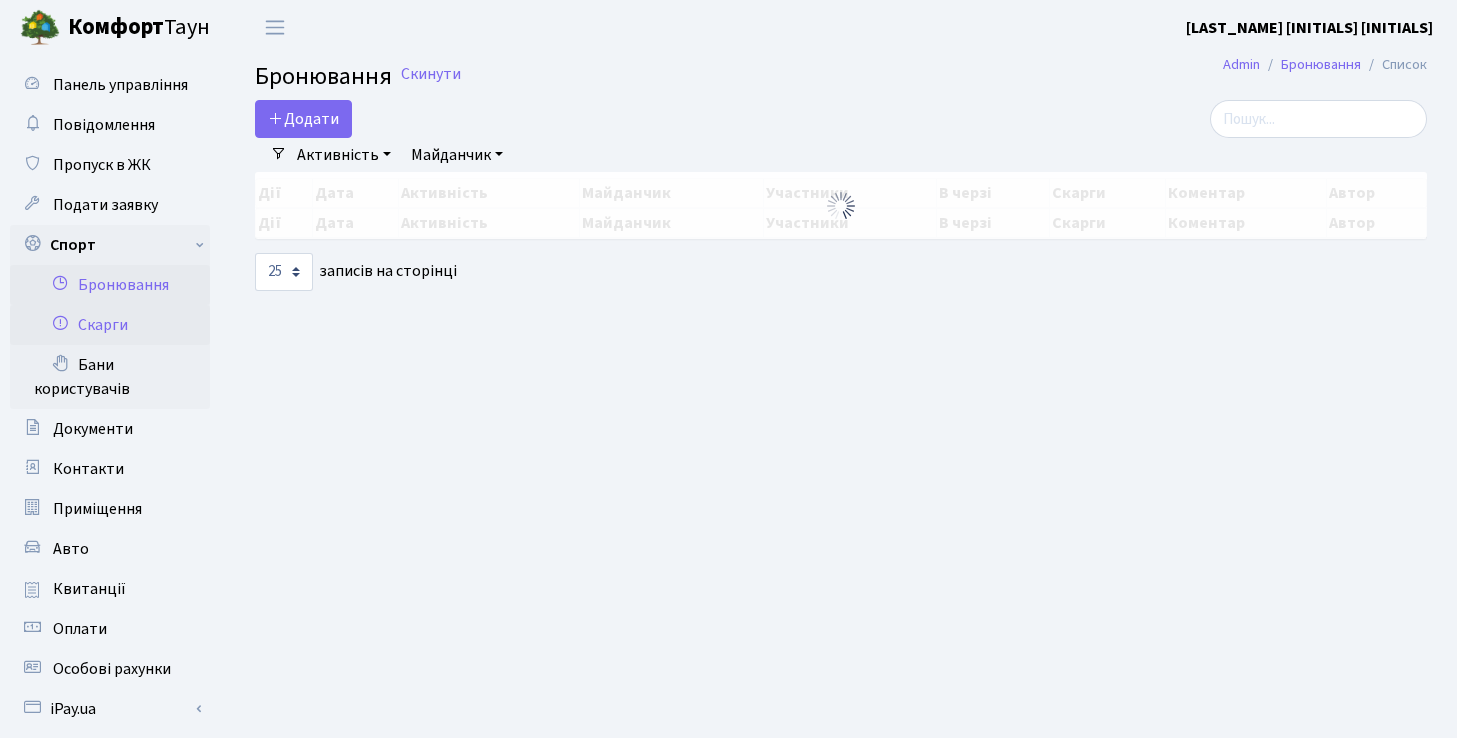 click on "Скарги" at bounding box center (110, 325) 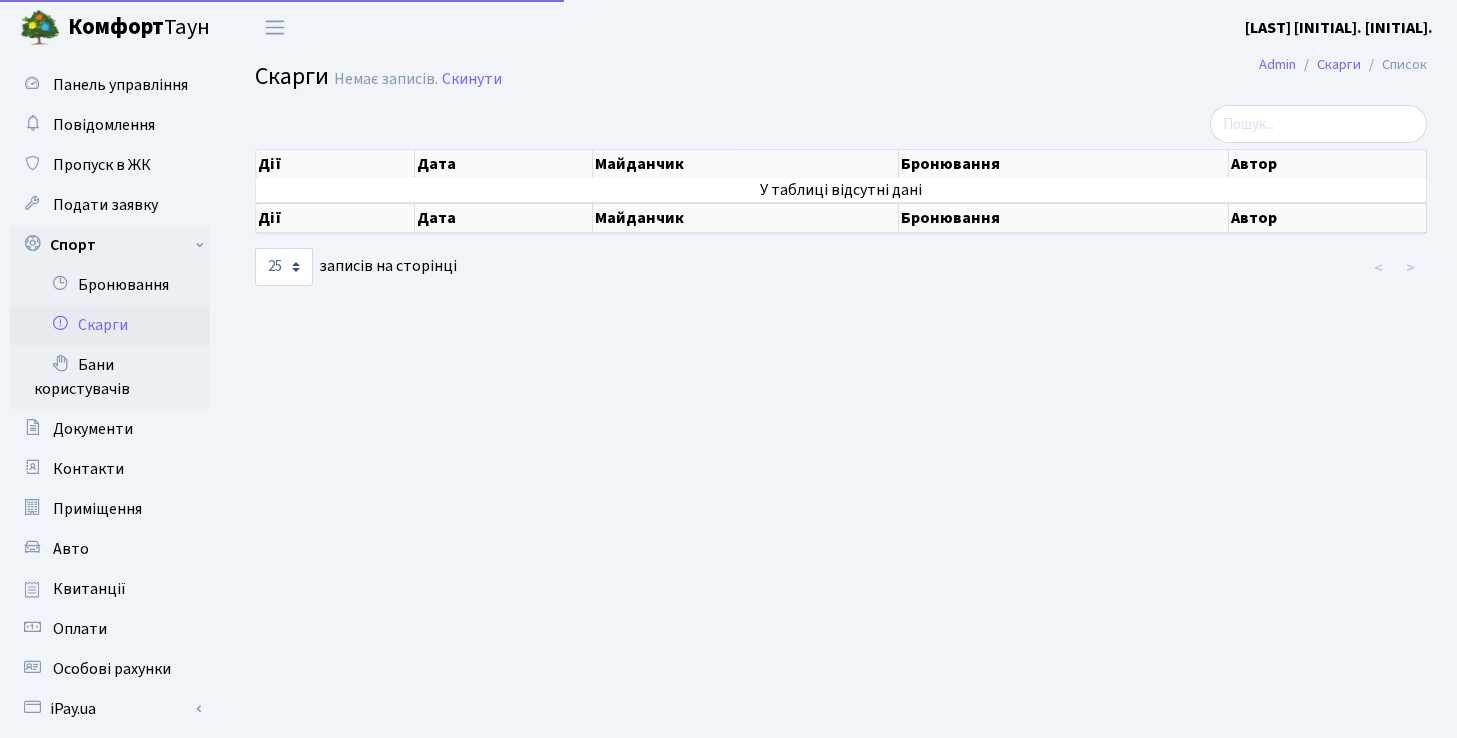 select on "25" 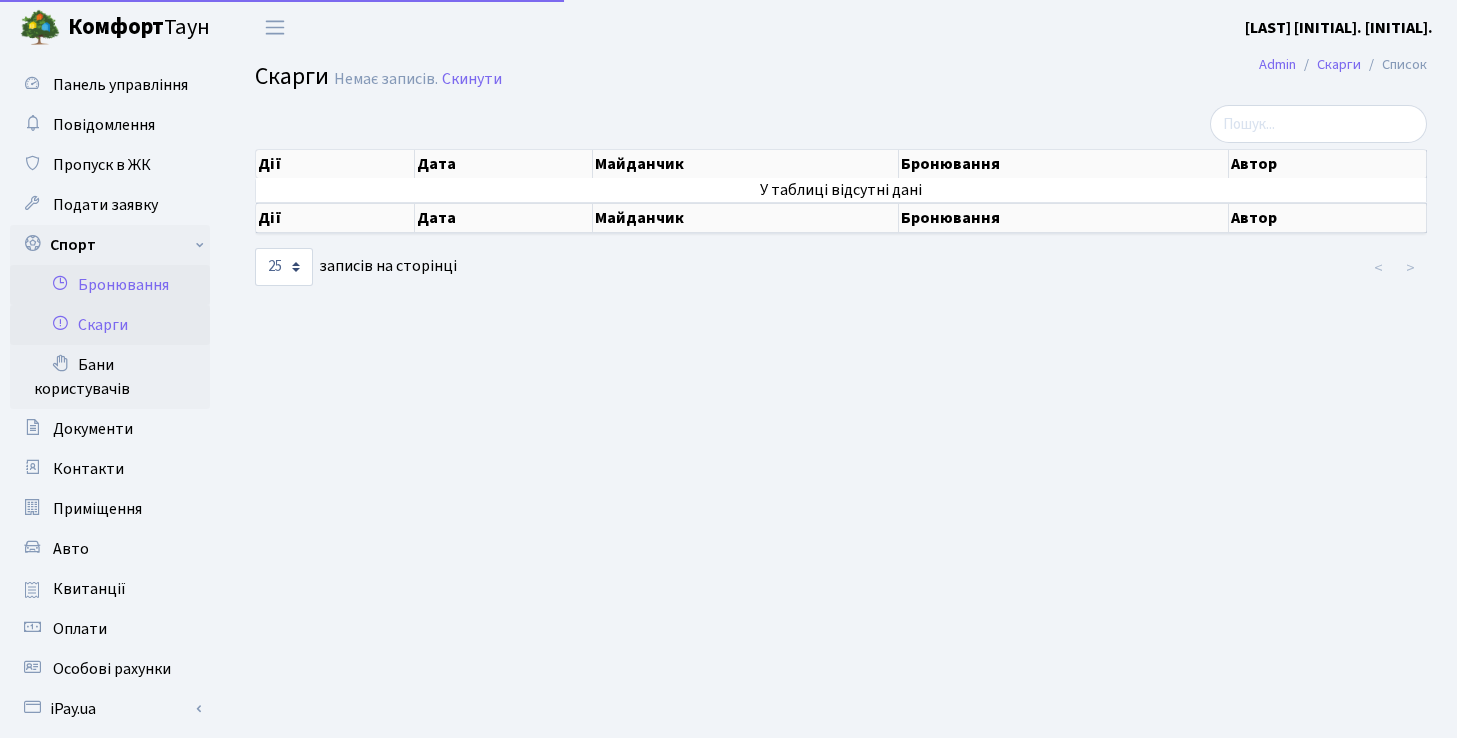 scroll, scrollTop: 0, scrollLeft: 0, axis: both 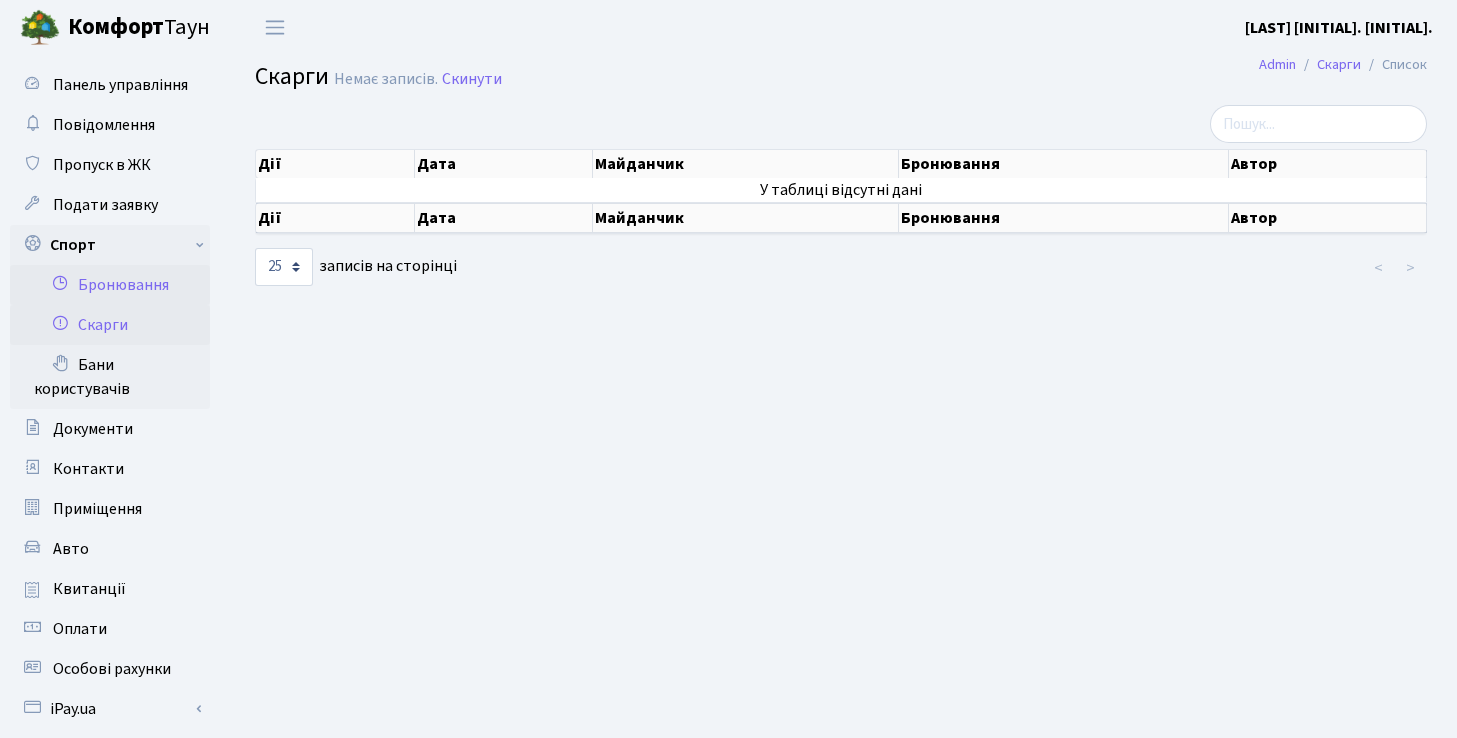 click on "Бронювання" at bounding box center [110, 285] 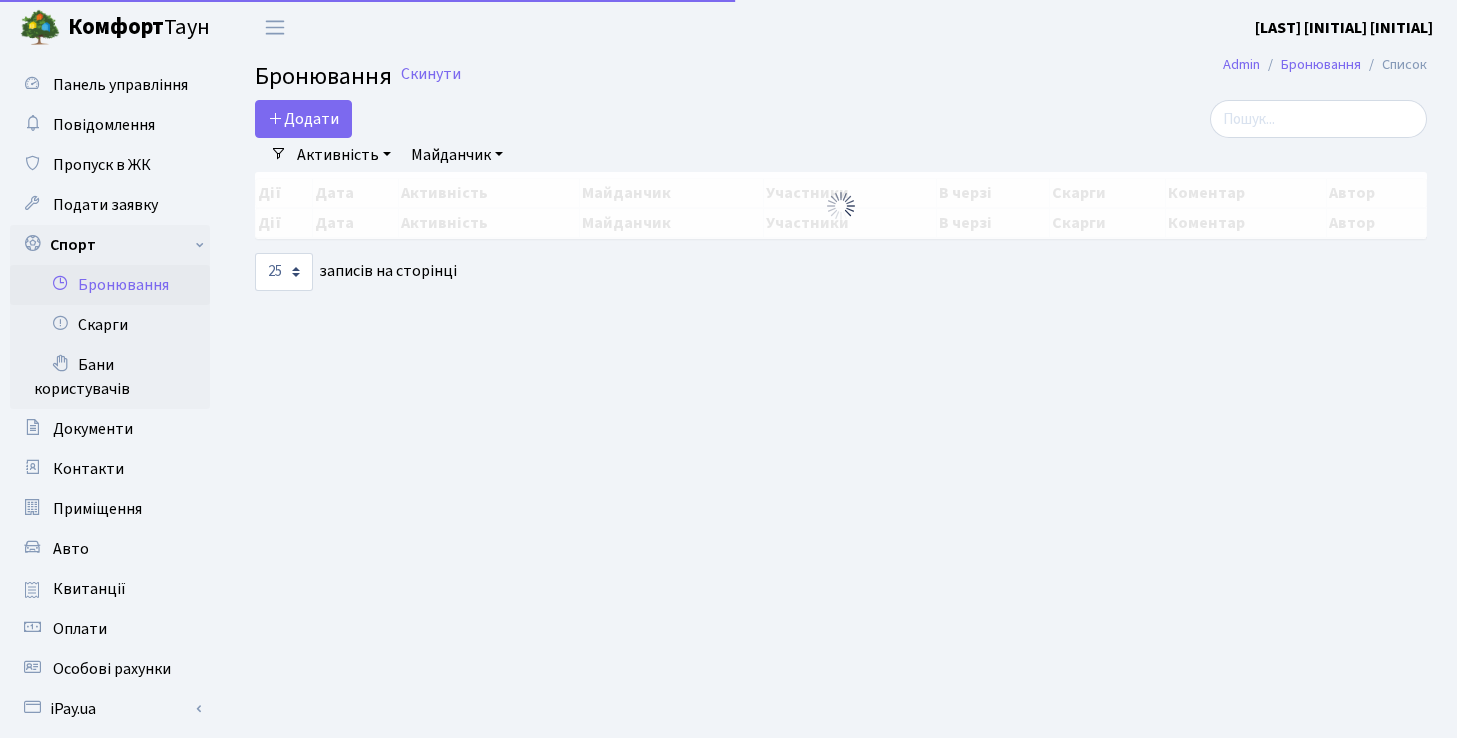 select on "25" 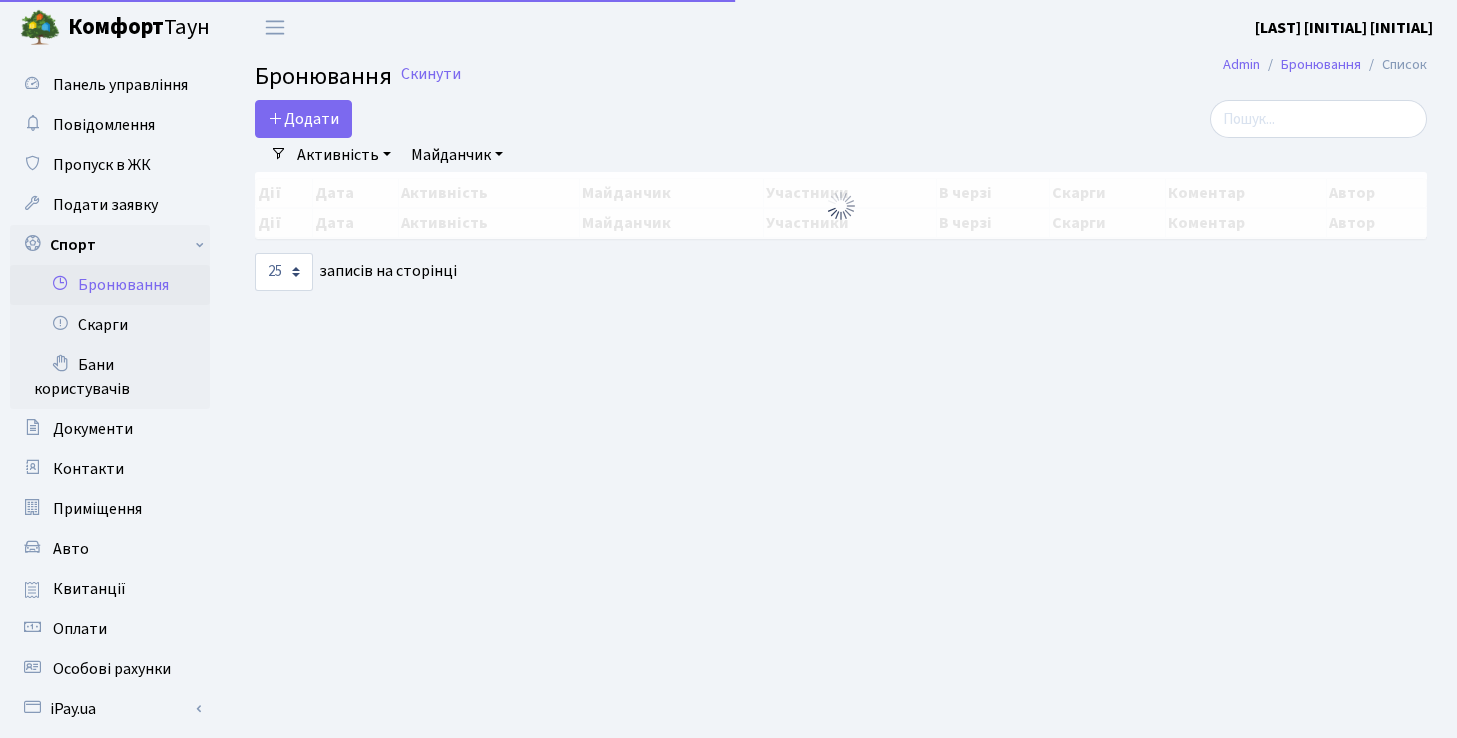 scroll, scrollTop: 0, scrollLeft: 0, axis: both 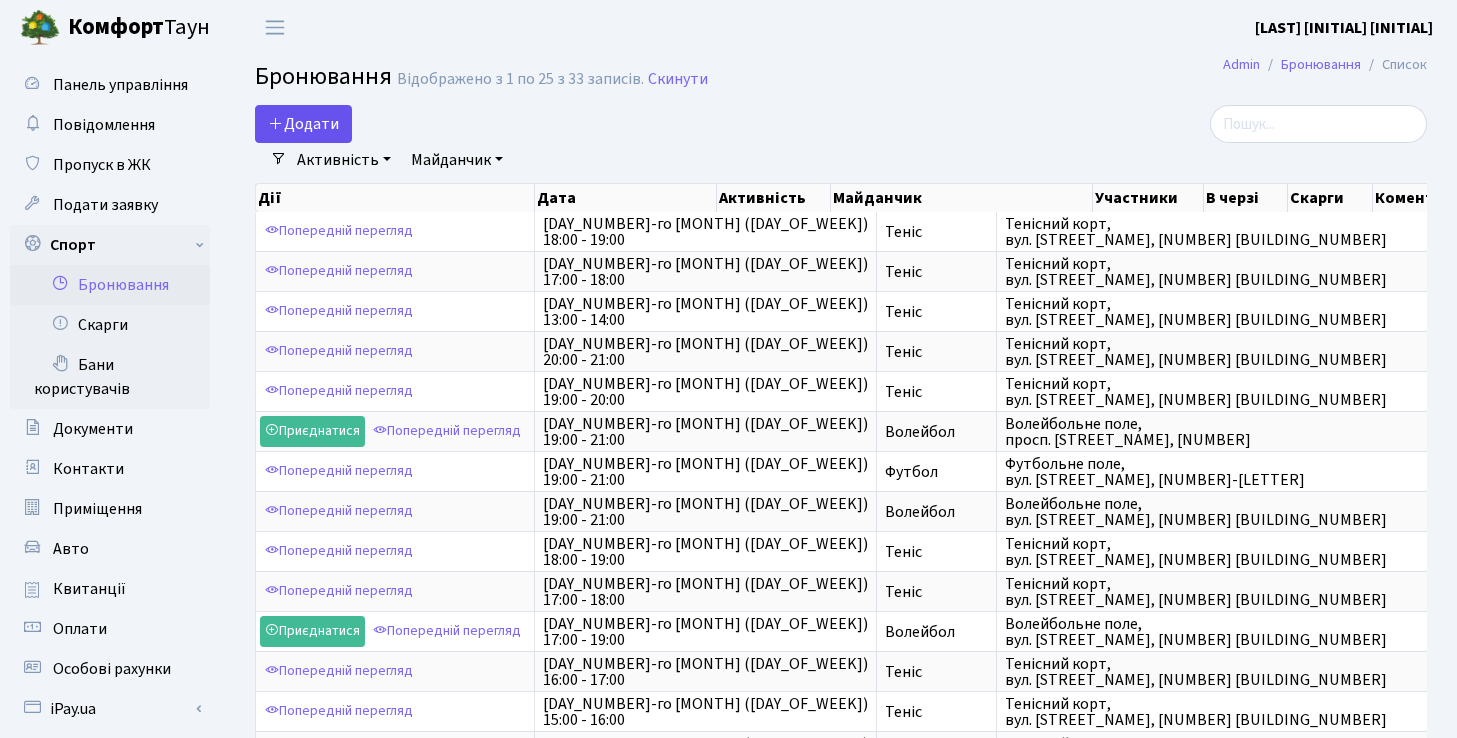 click on "Додати" at bounding box center [303, 124] 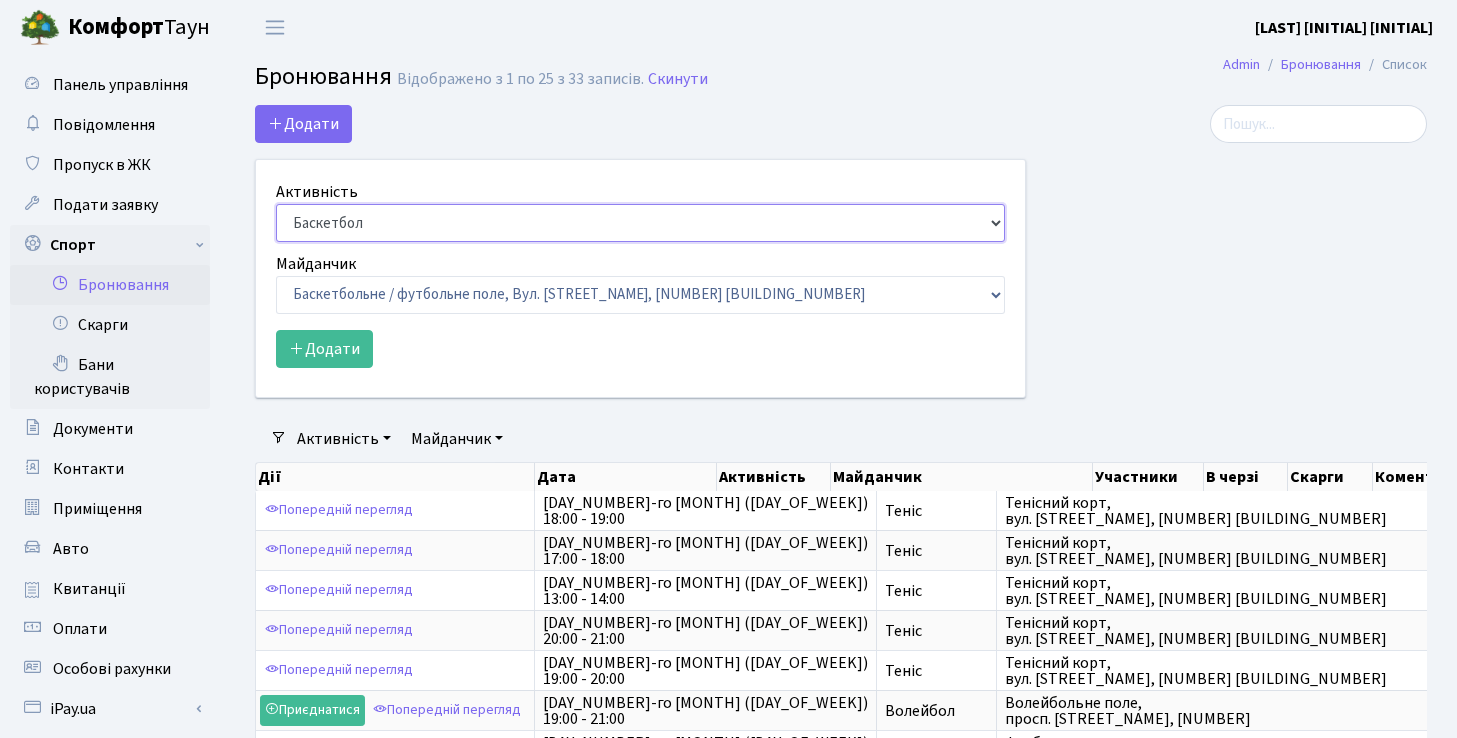 select on "1" 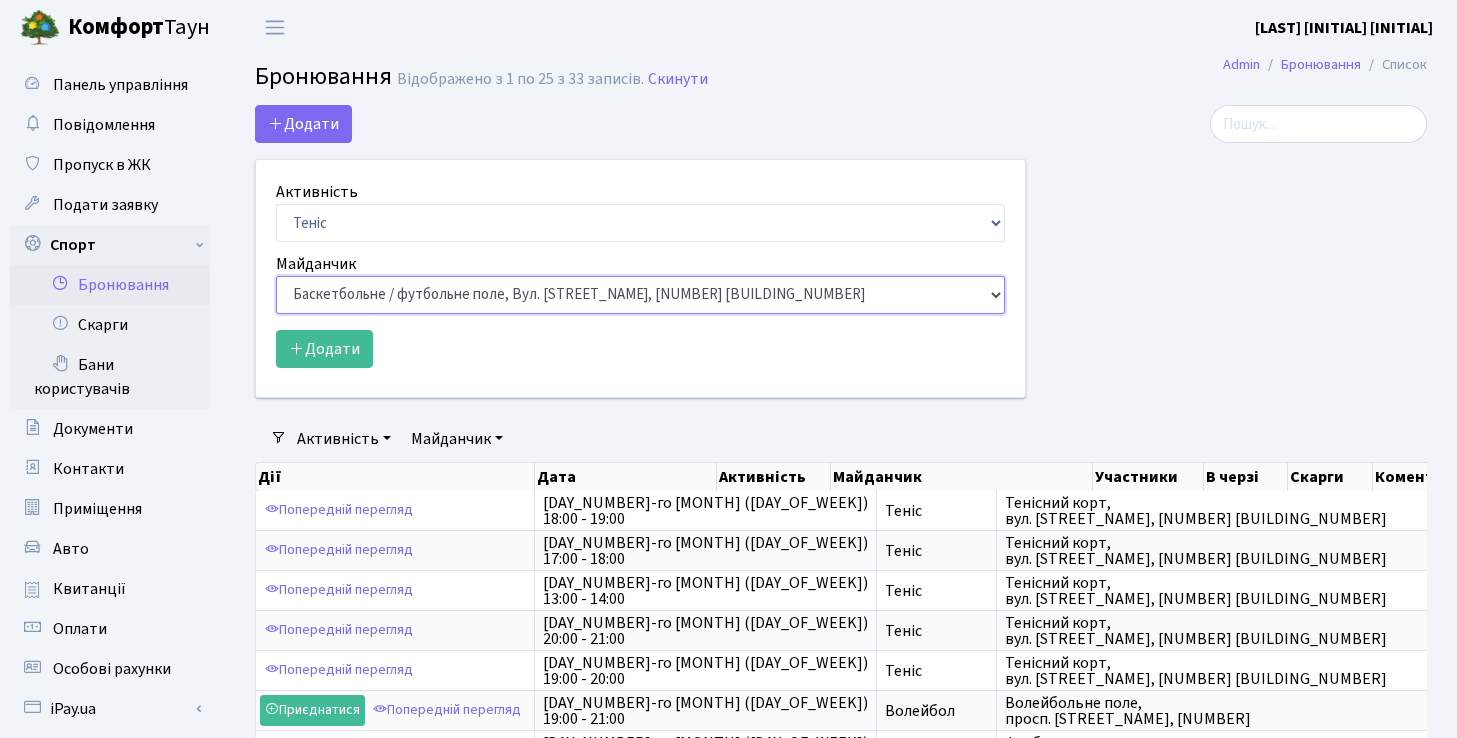 select on "1" 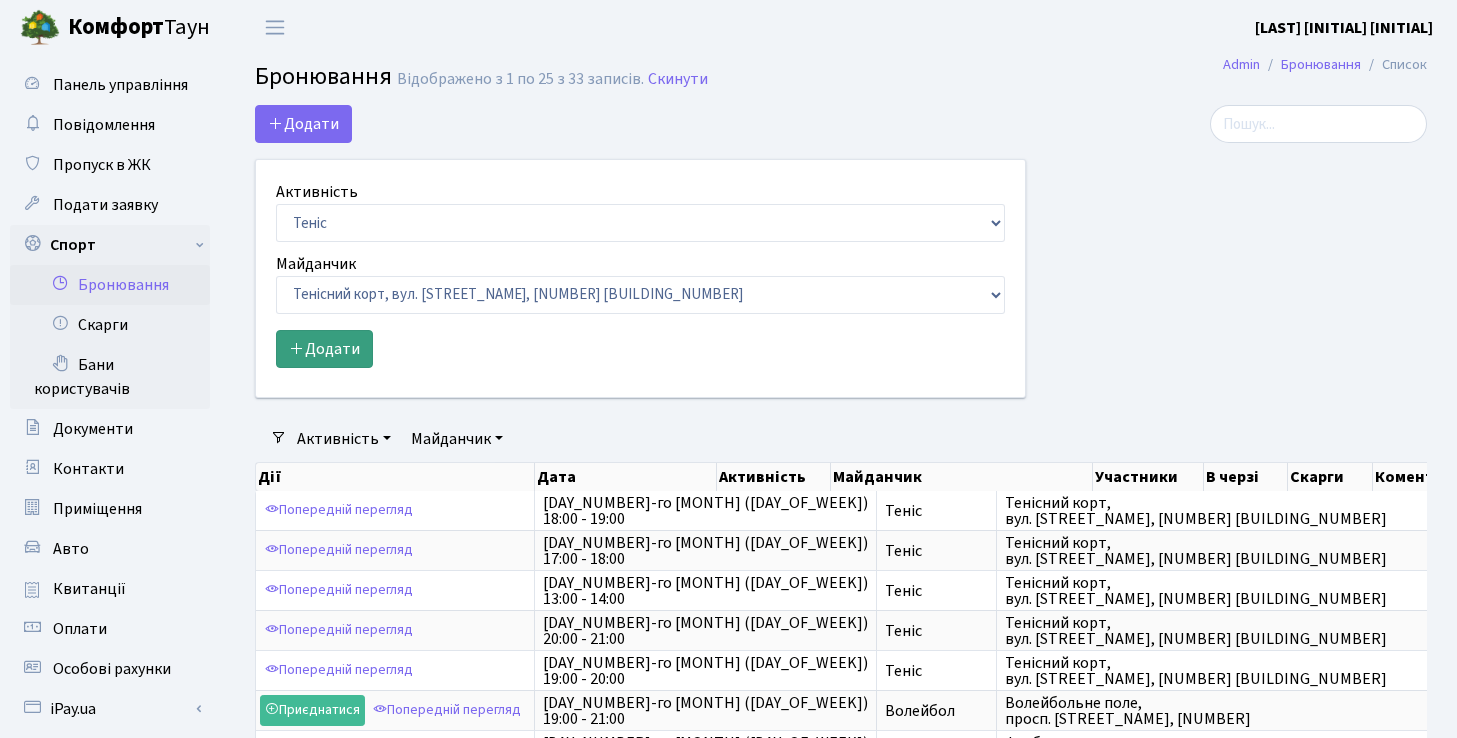 click on "Додати" at bounding box center [324, 349] 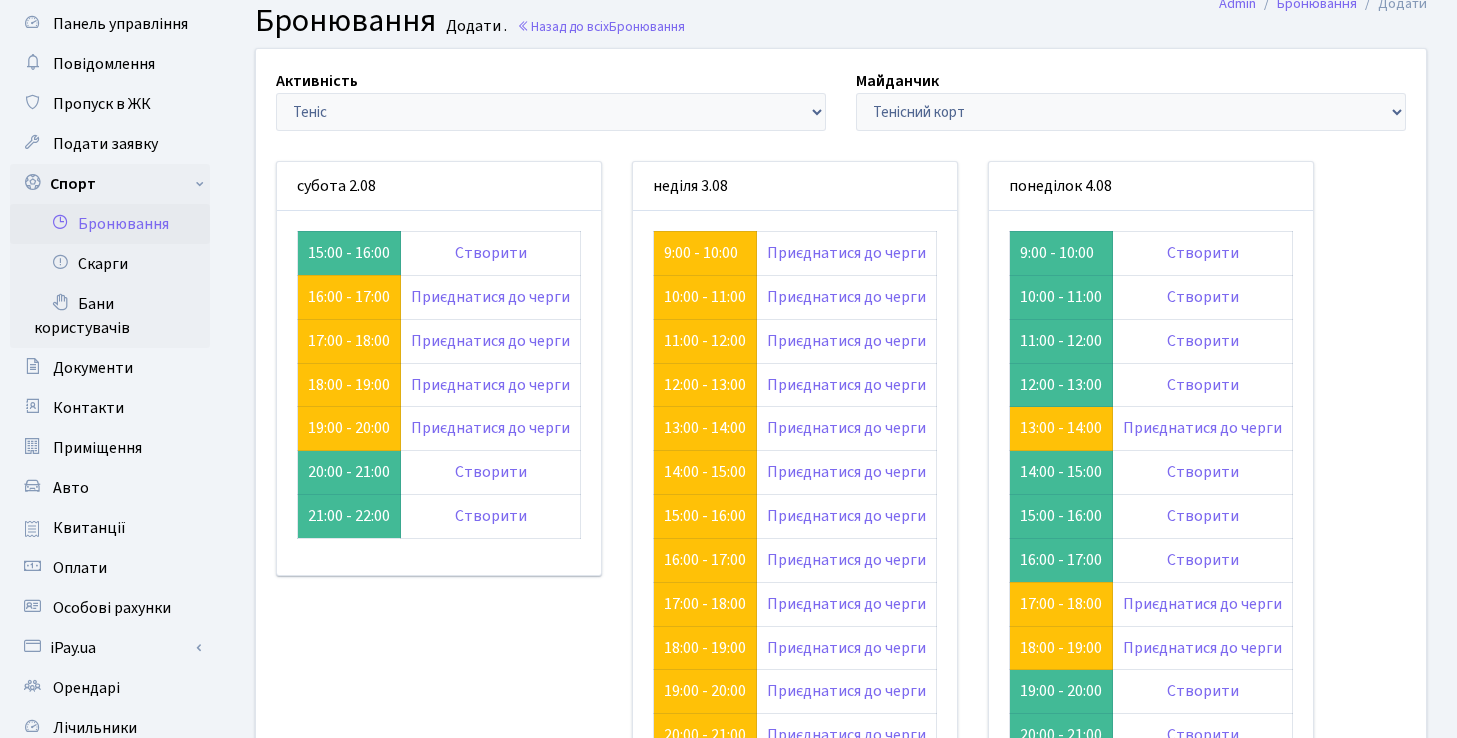 scroll, scrollTop: 62, scrollLeft: 0, axis: vertical 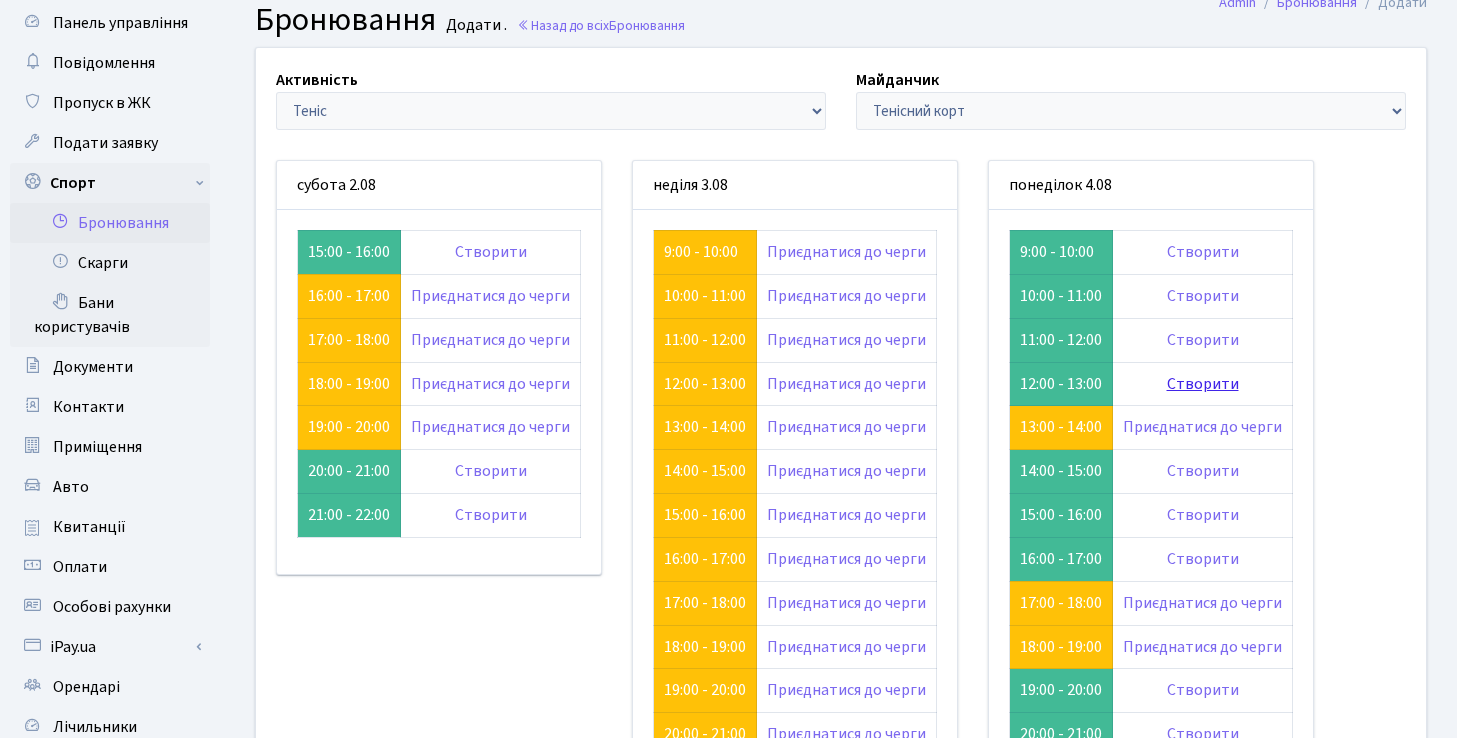 click on "Створити" at bounding box center [1203, 384] 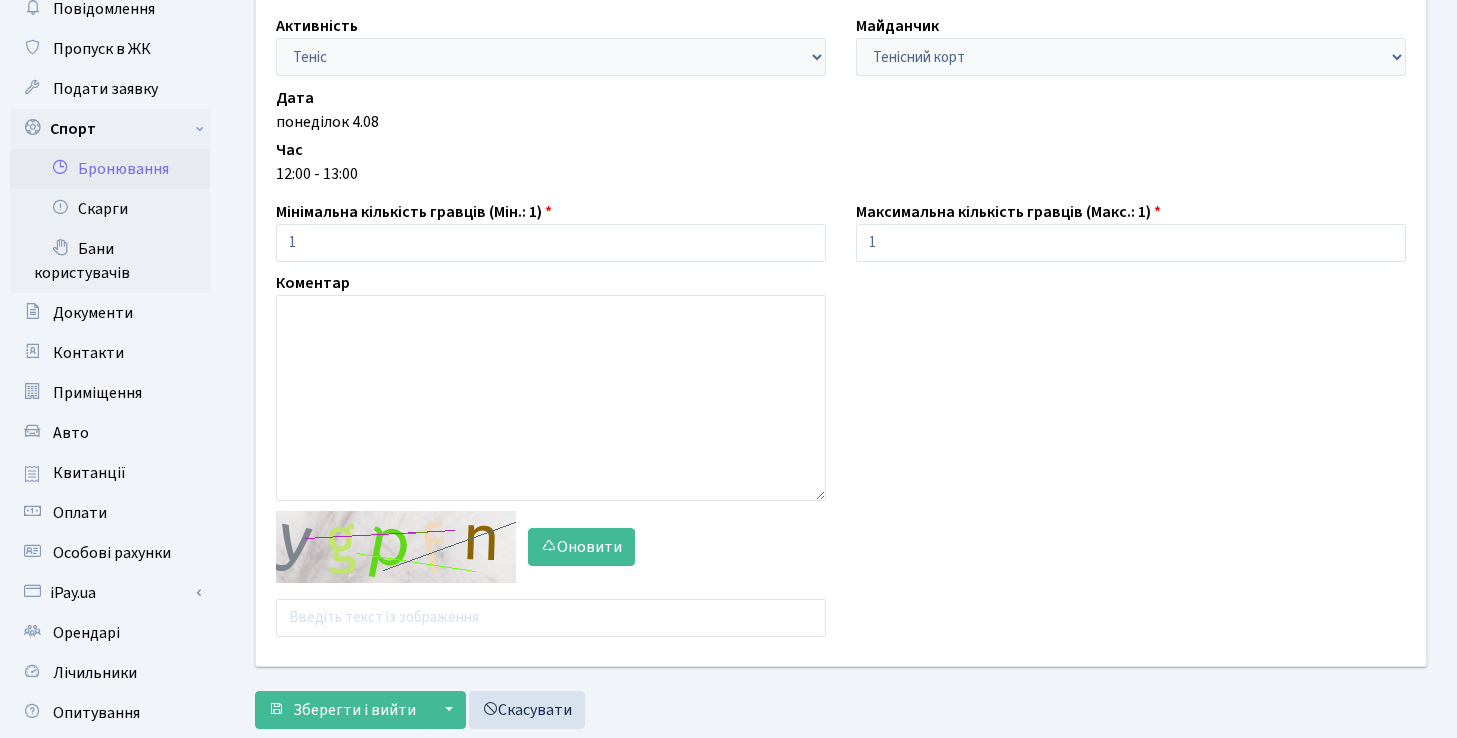 scroll, scrollTop: 120, scrollLeft: 0, axis: vertical 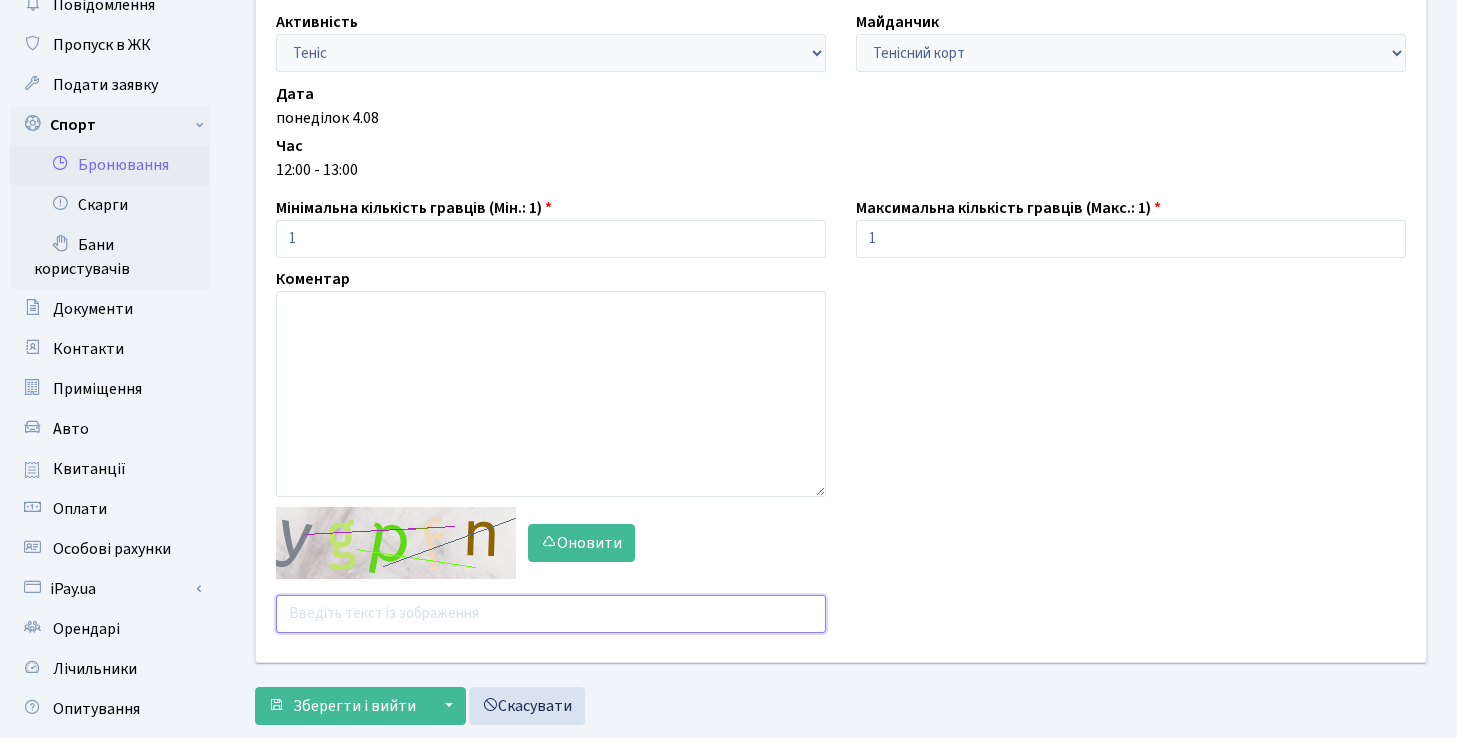 click at bounding box center (551, 614) 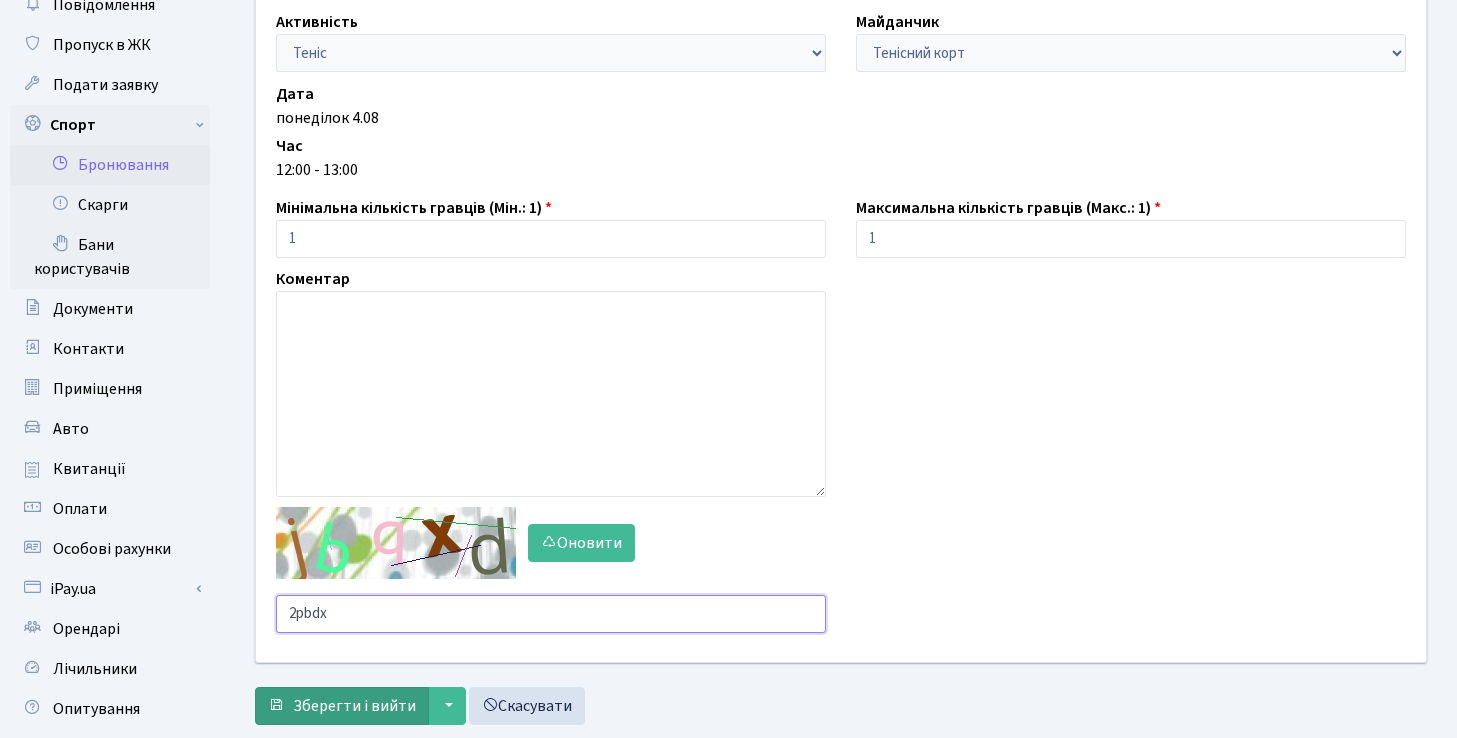 type on "2pbdx" 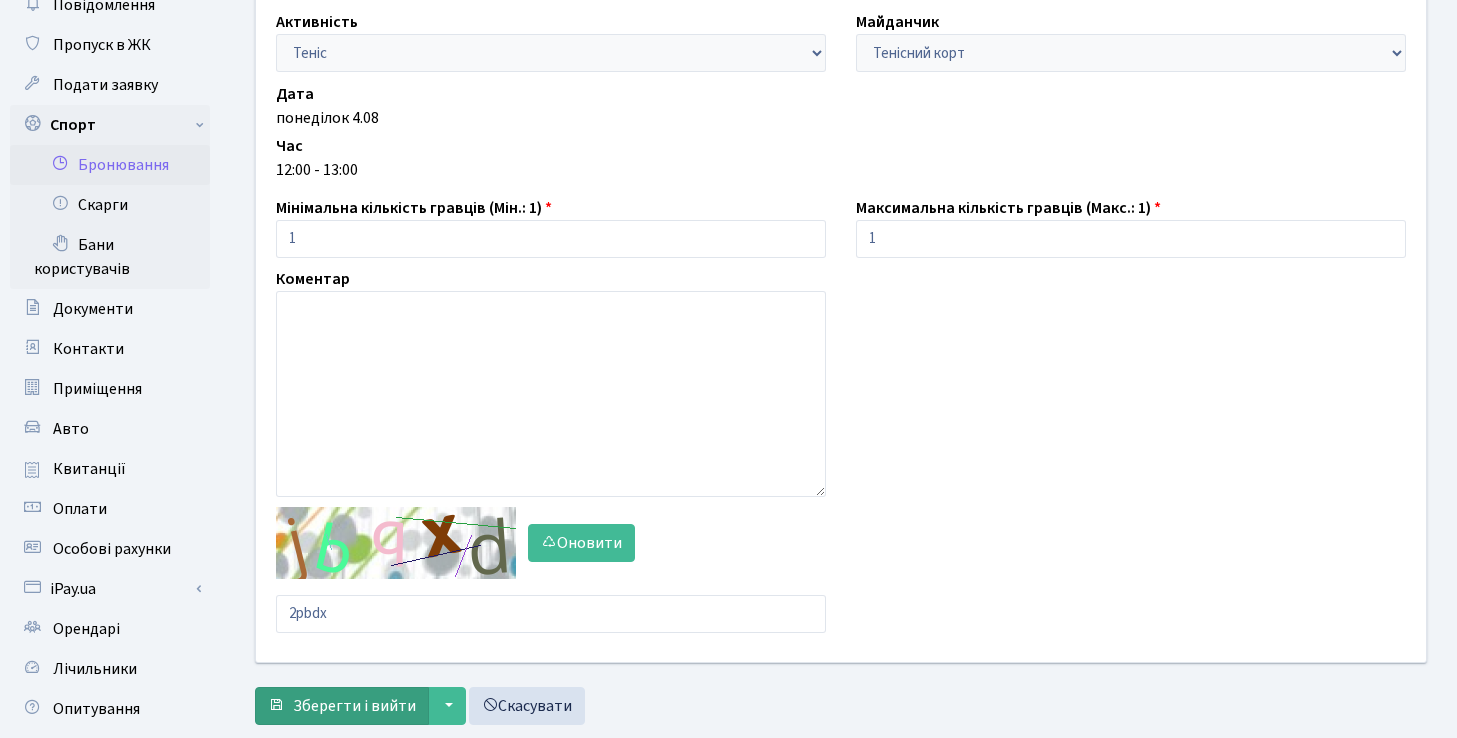 click on "Зберегти і вийти" at bounding box center [354, 706] 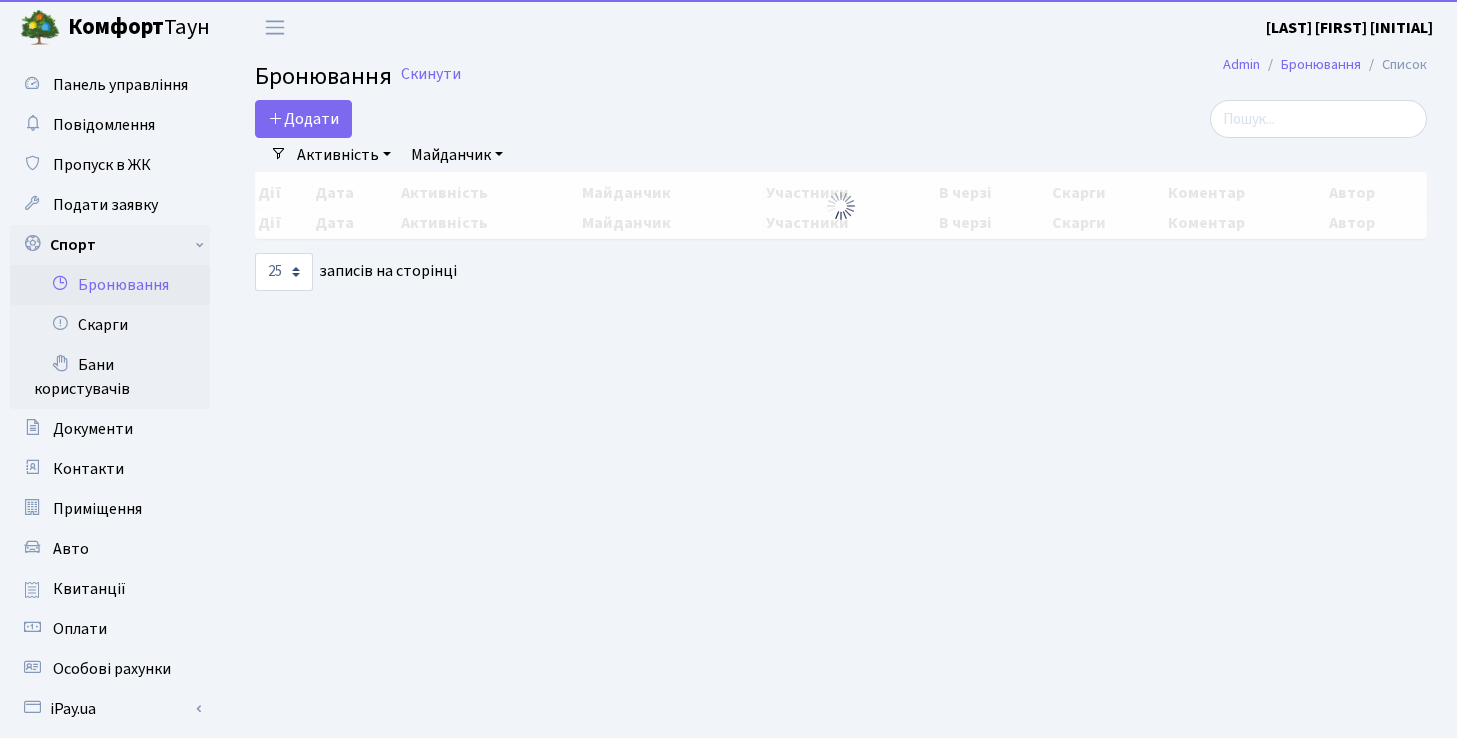 select on "25" 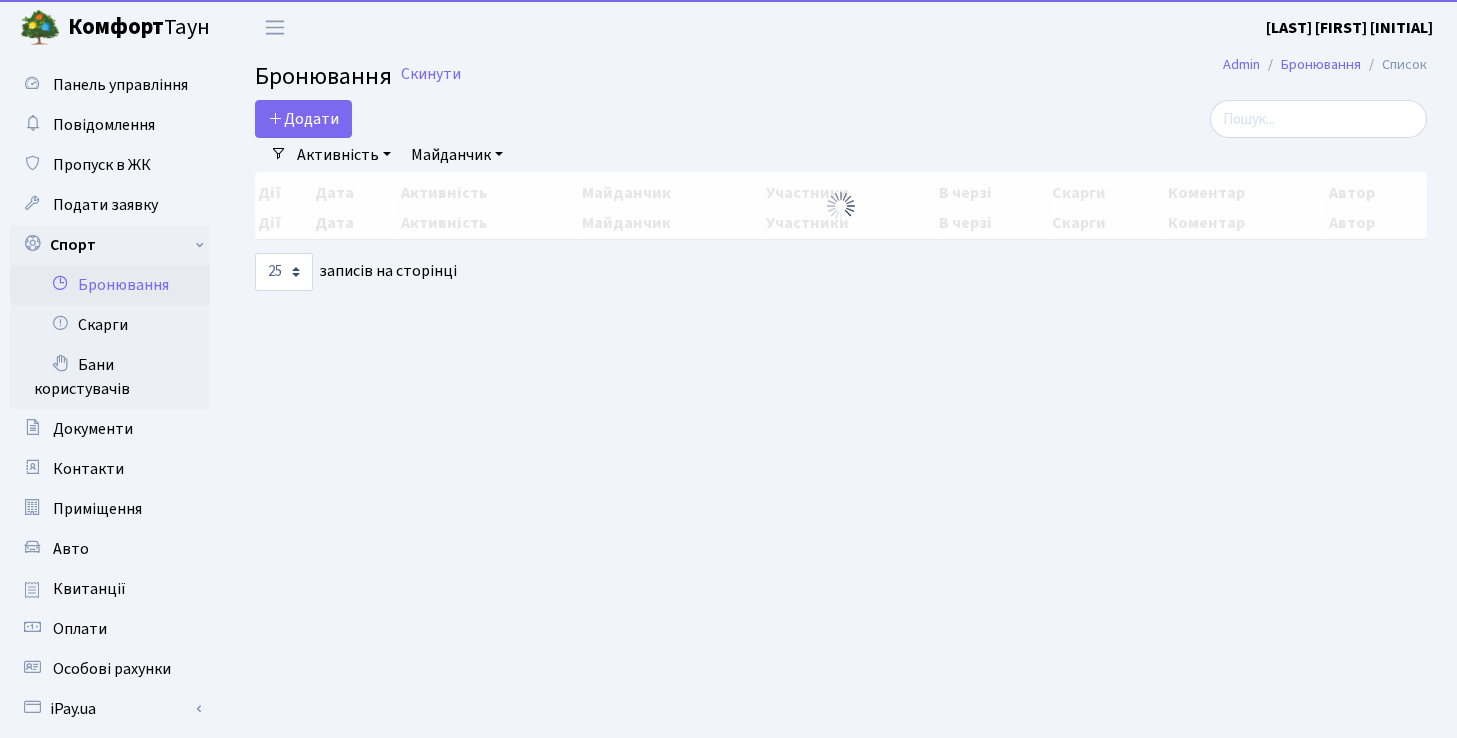 scroll, scrollTop: 0, scrollLeft: 0, axis: both 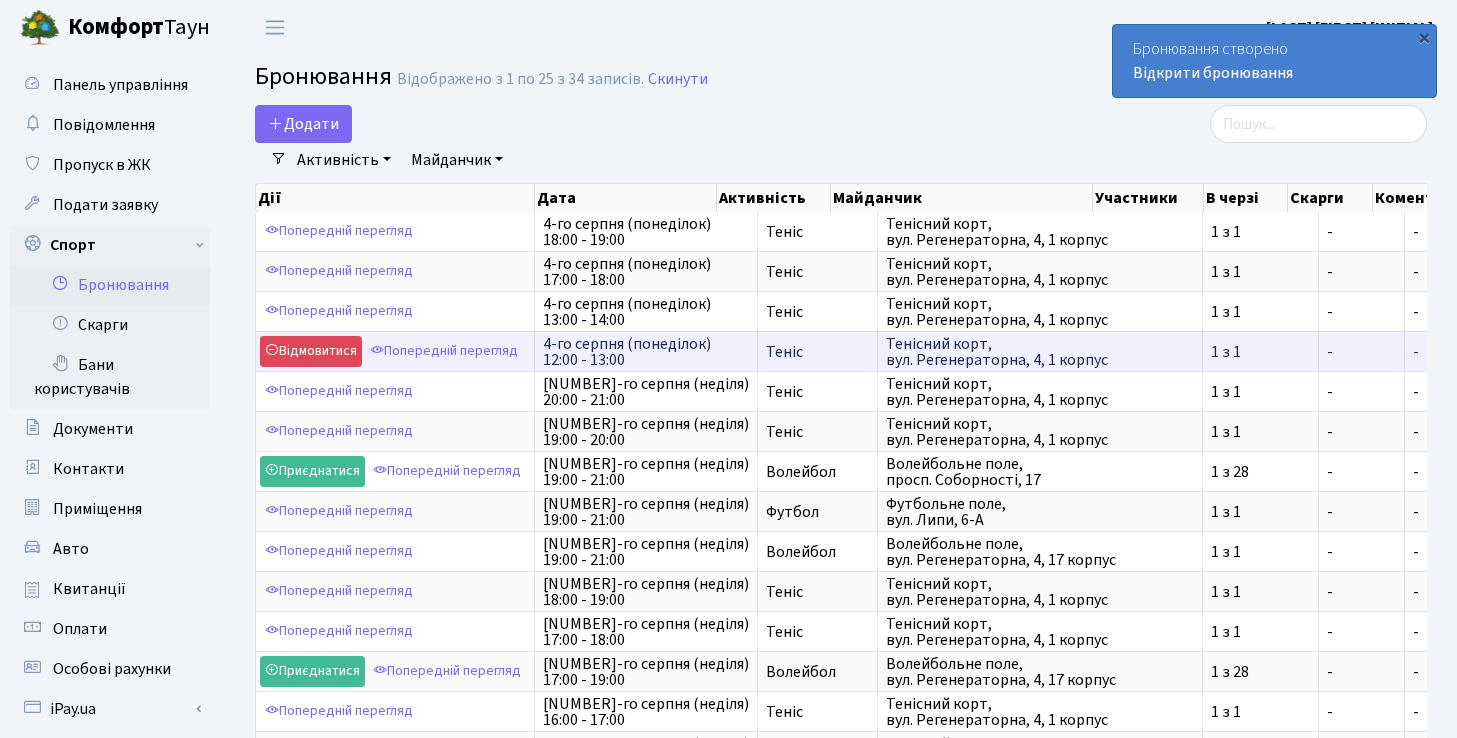 drag, startPoint x: 537, startPoint y: 338, endPoint x: 782, endPoint y: 365, distance: 246.48326 